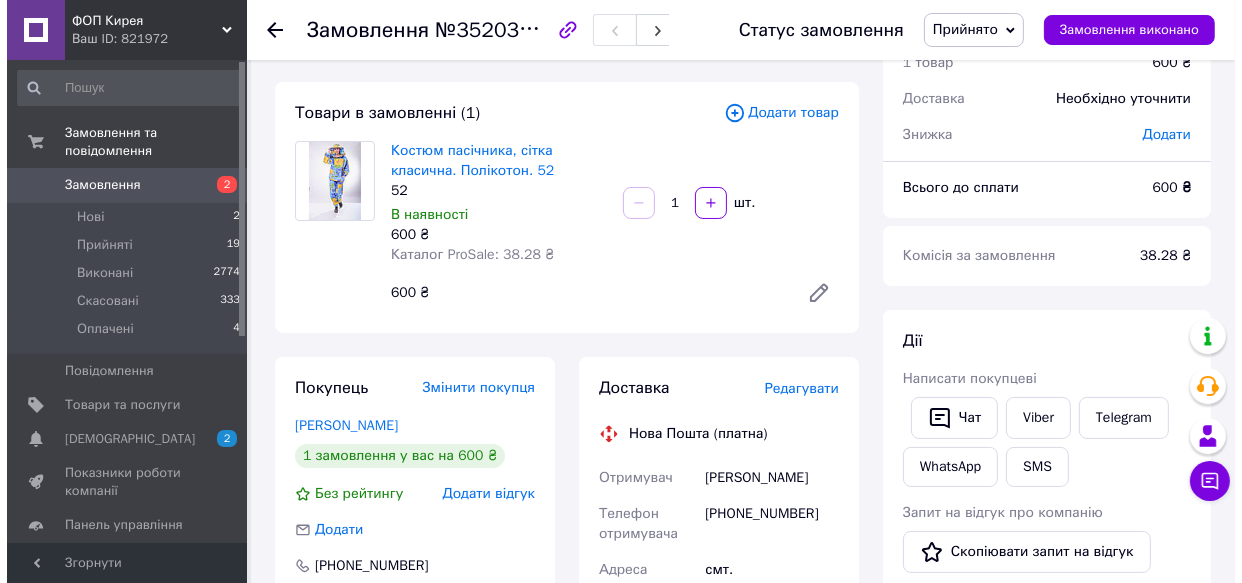 scroll, scrollTop: 0, scrollLeft: 0, axis: both 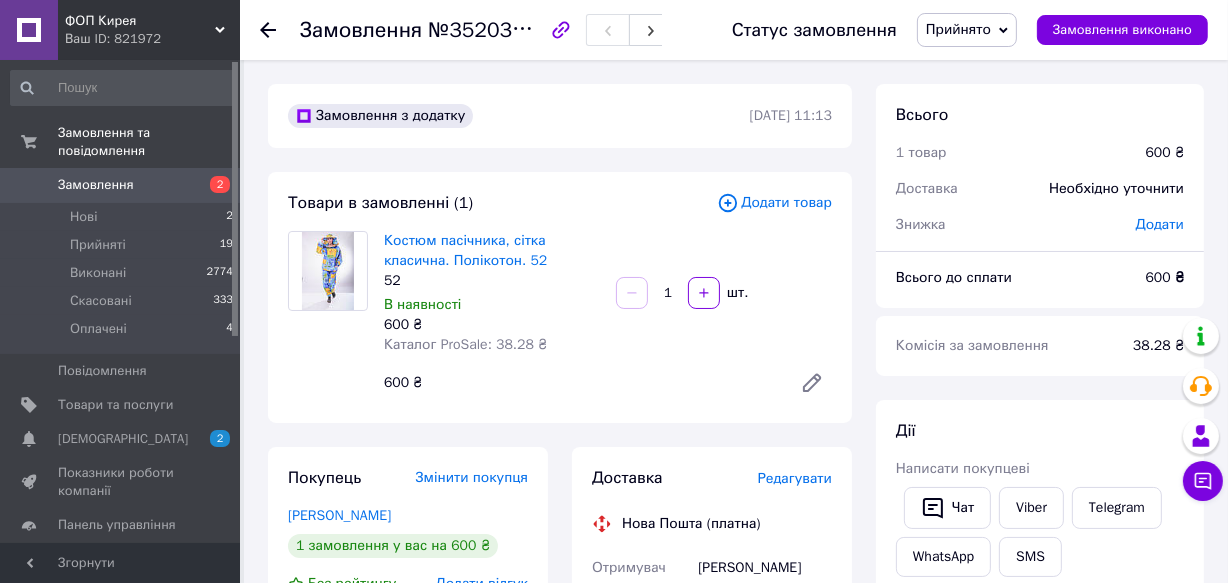 click on "Редагувати" at bounding box center [795, 478] 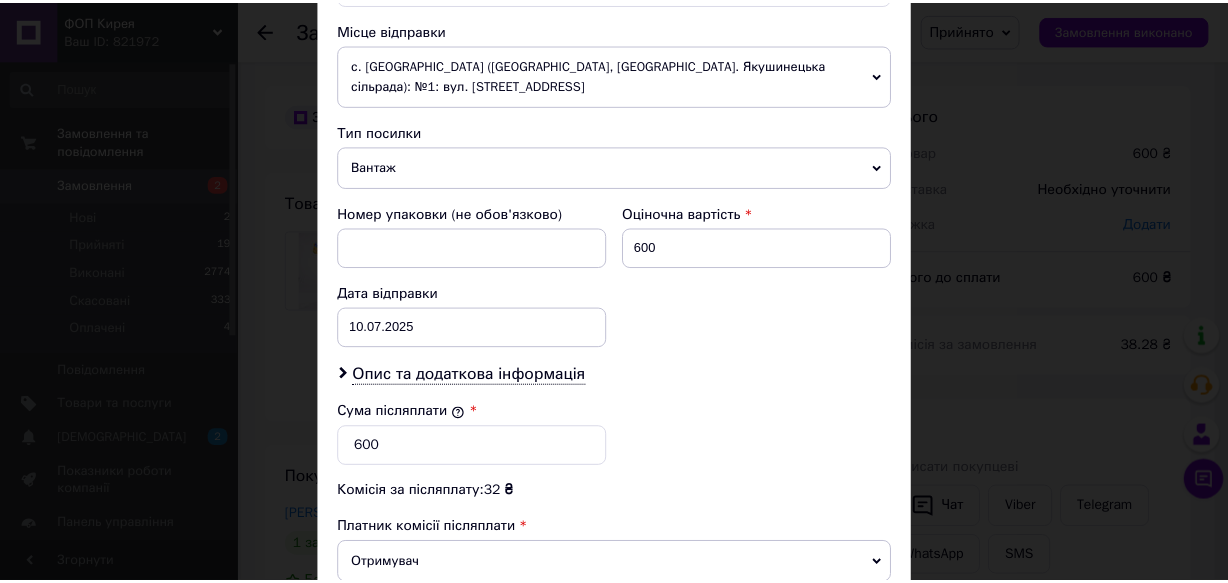 scroll, scrollTop: 909, scrollLeft: 0, axis: vertical 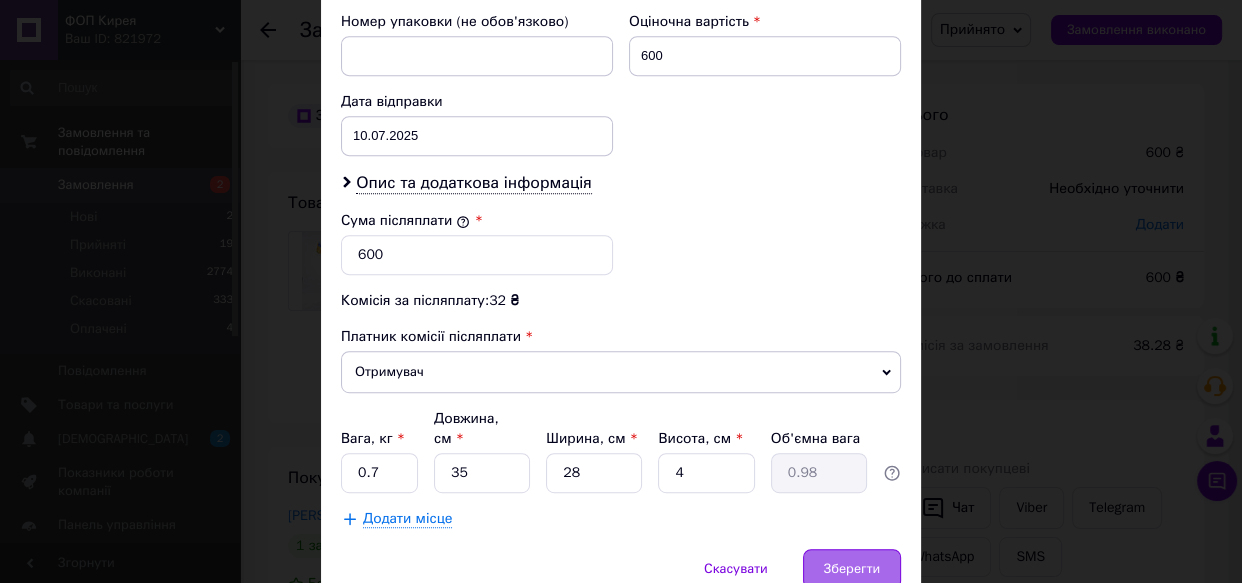 click on "Зберегти" at bounding box center [852, 569] 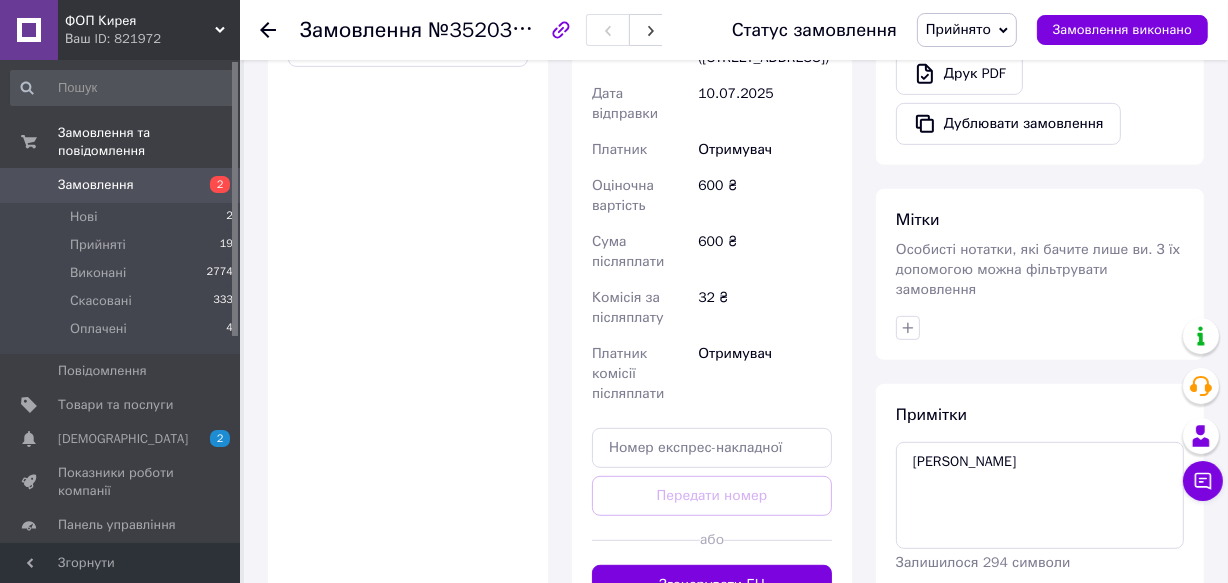 scroll, scrollTop: 818, scrollLeft: 0, axis: vertical 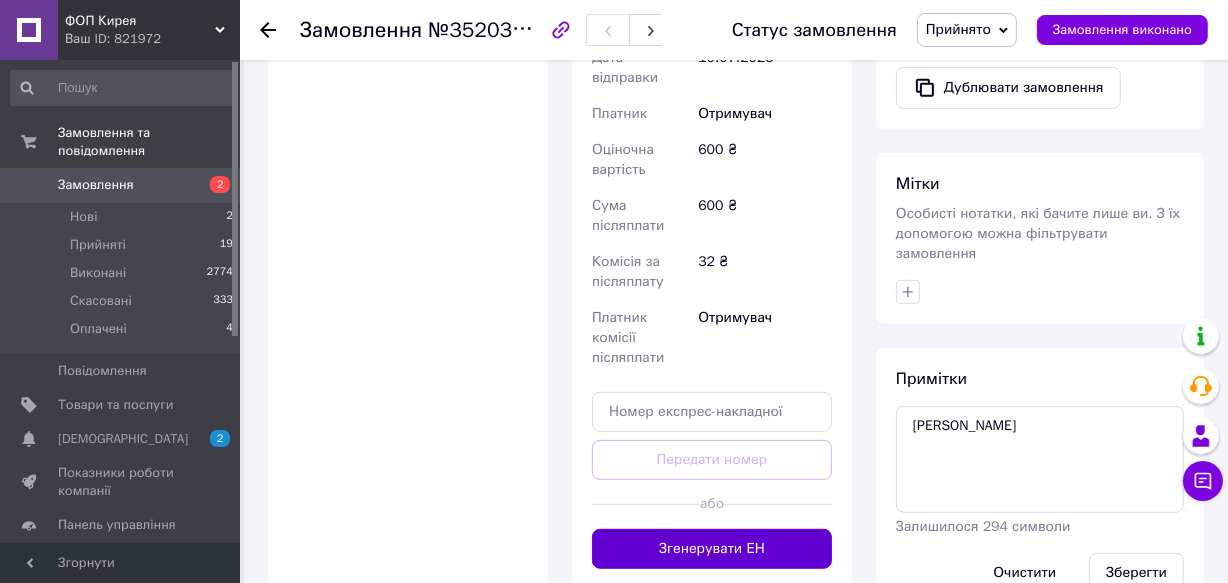click on "Згенерувати ЕН" at bounding box center [712, 549] 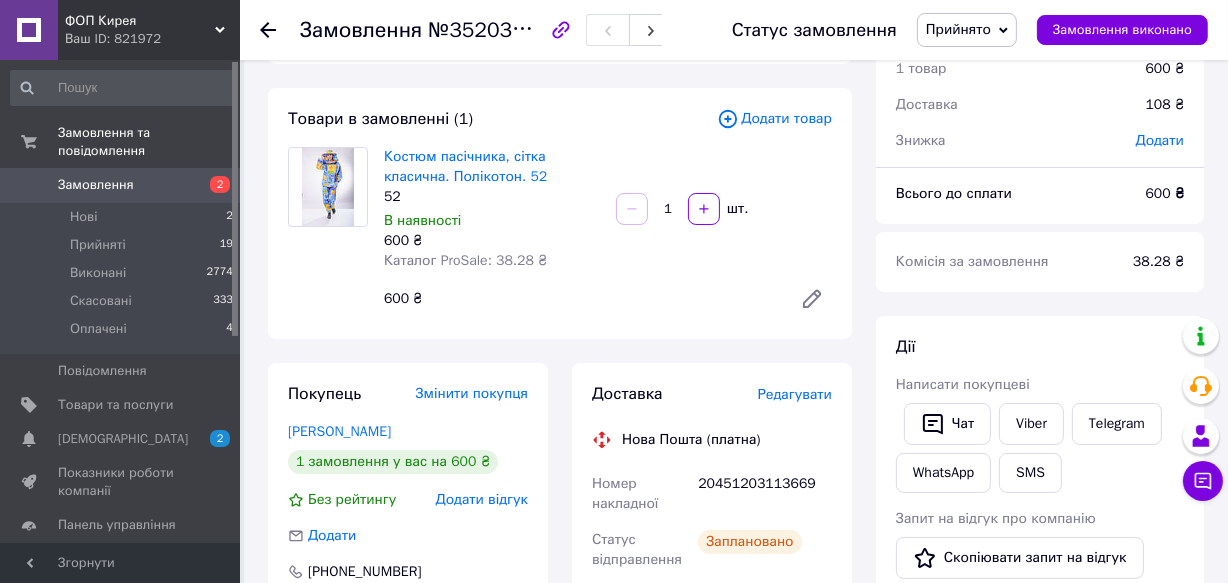 scroll, scrollTop: 181, scrollLeft: 0, axis: vertical 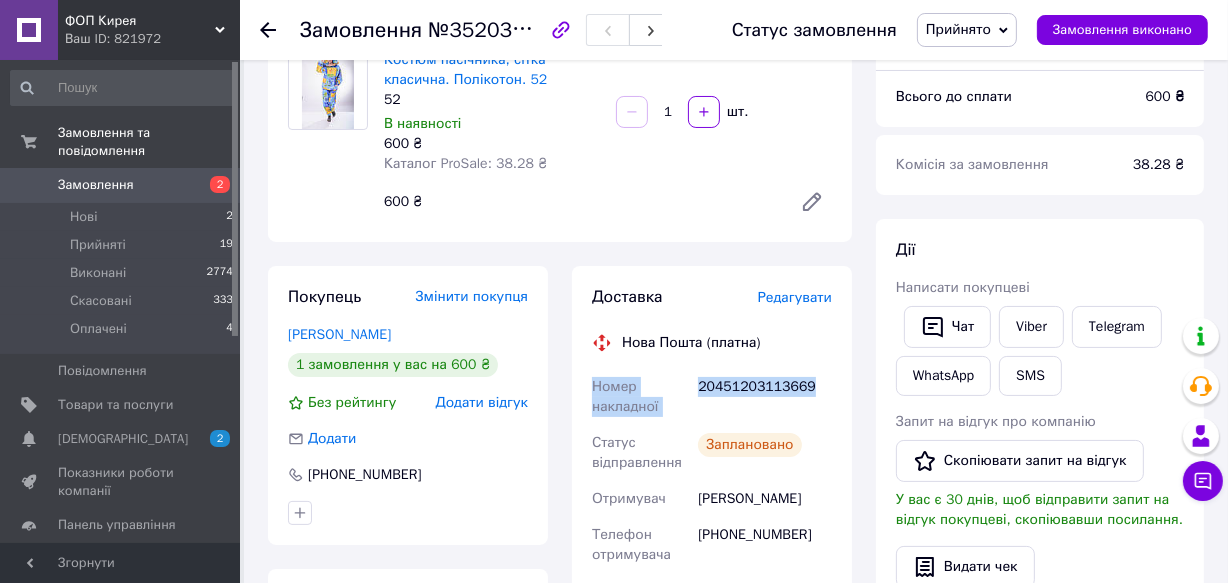 drag, startPoint x: 589, startPoint y: 383, endPoint x: 817, endPoint y: 389, distance: 228.07893 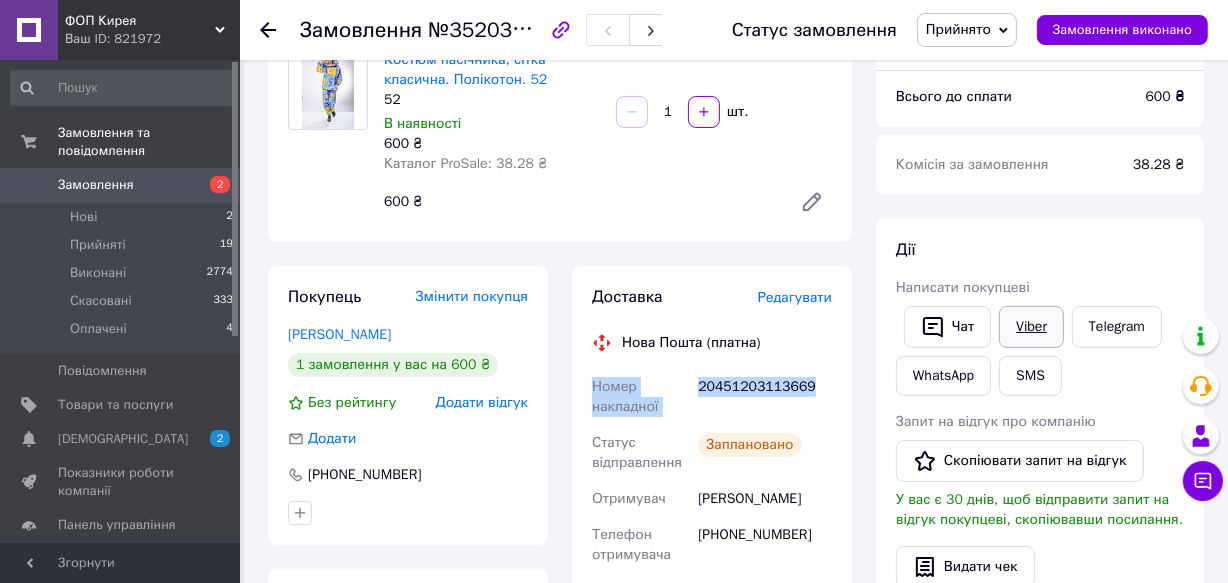 click on "Viber" at bounding box center (1031, 327) 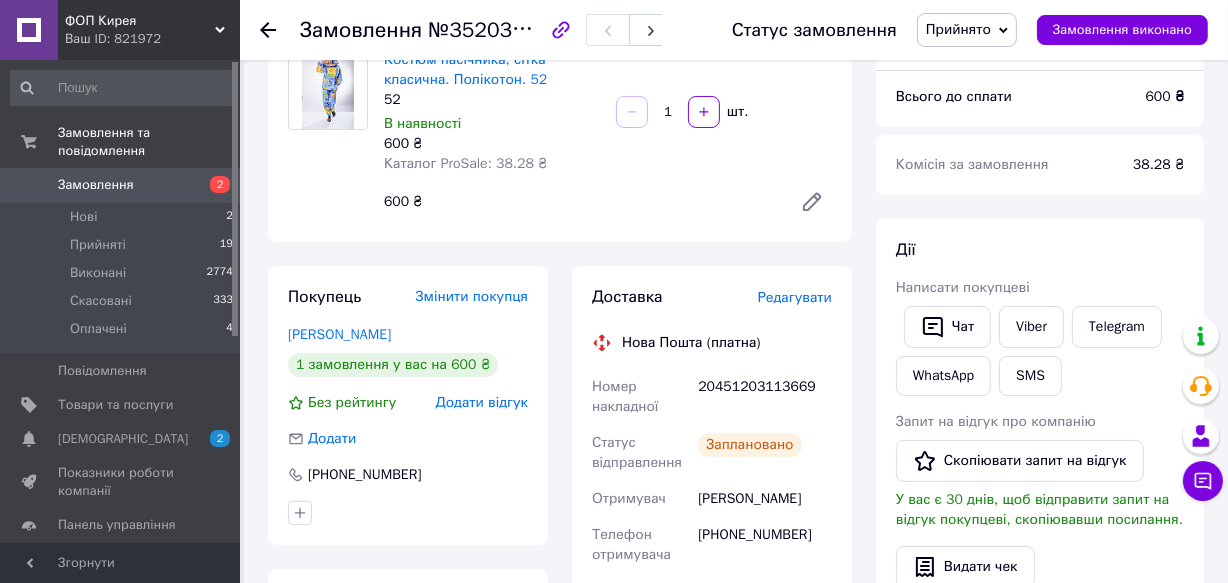 click 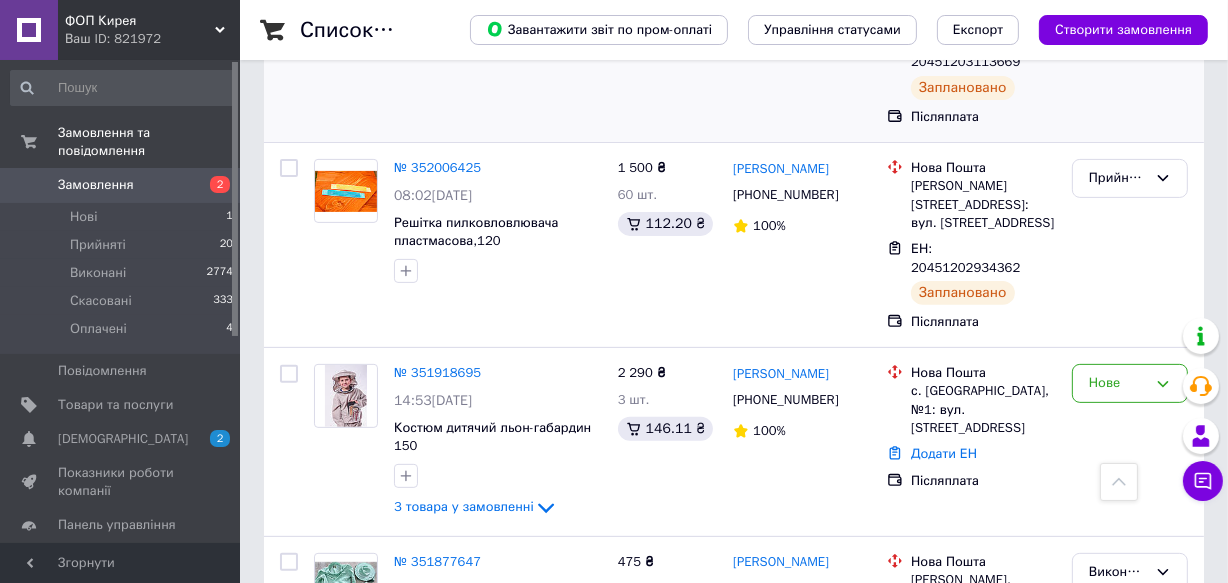 scroll, scrollTop: 636, scrollLeft: 0, axis: vertical 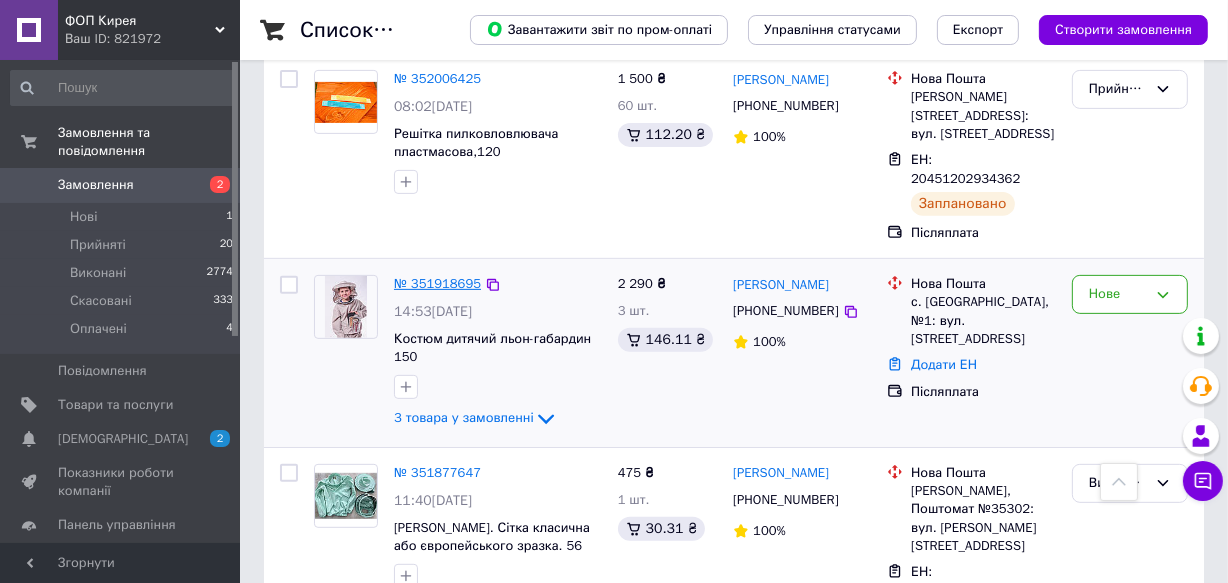 click on "№ 351918695" at bounding box center [437, 283] 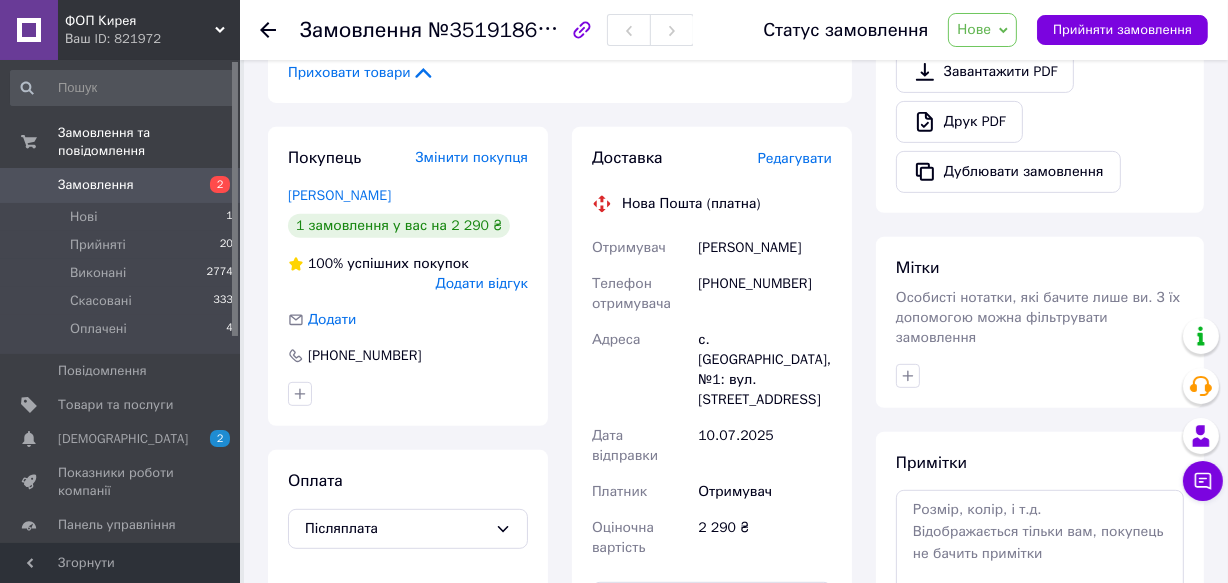 scroll, scrollTop: 818, scrollLeft: 0, axis: vertical 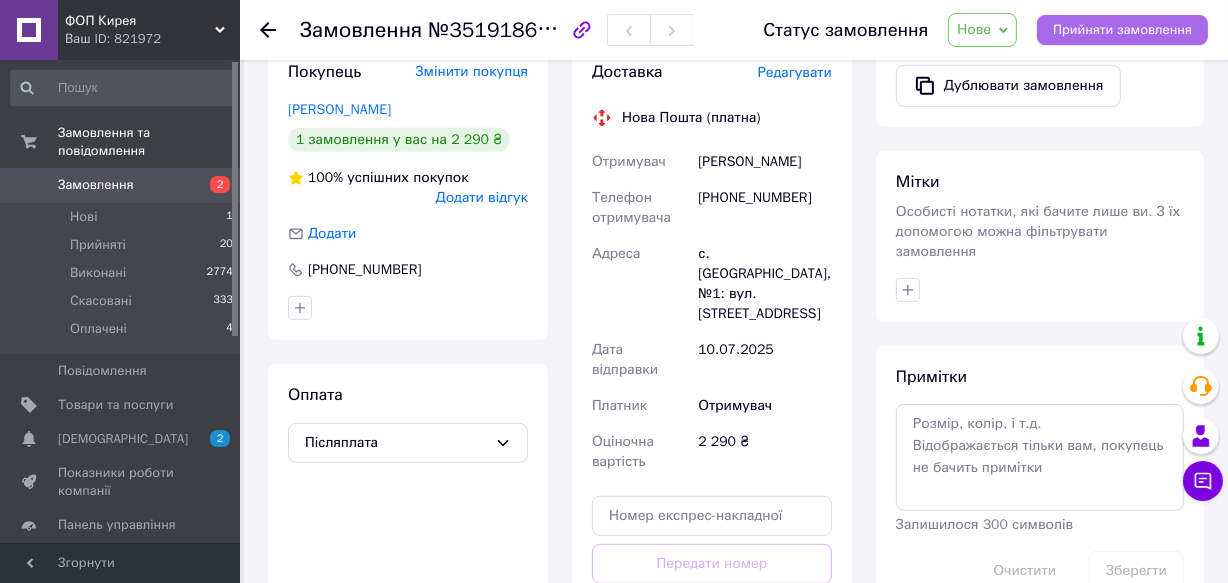 click on "Прийняти замовлення" at bounding box center [1122, 30] 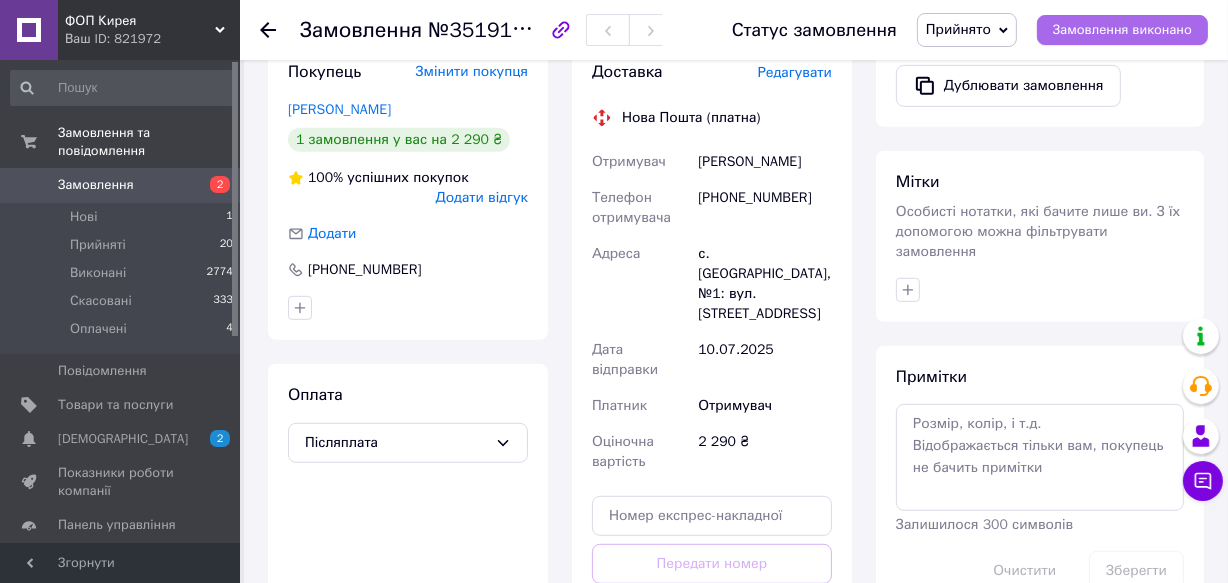 type 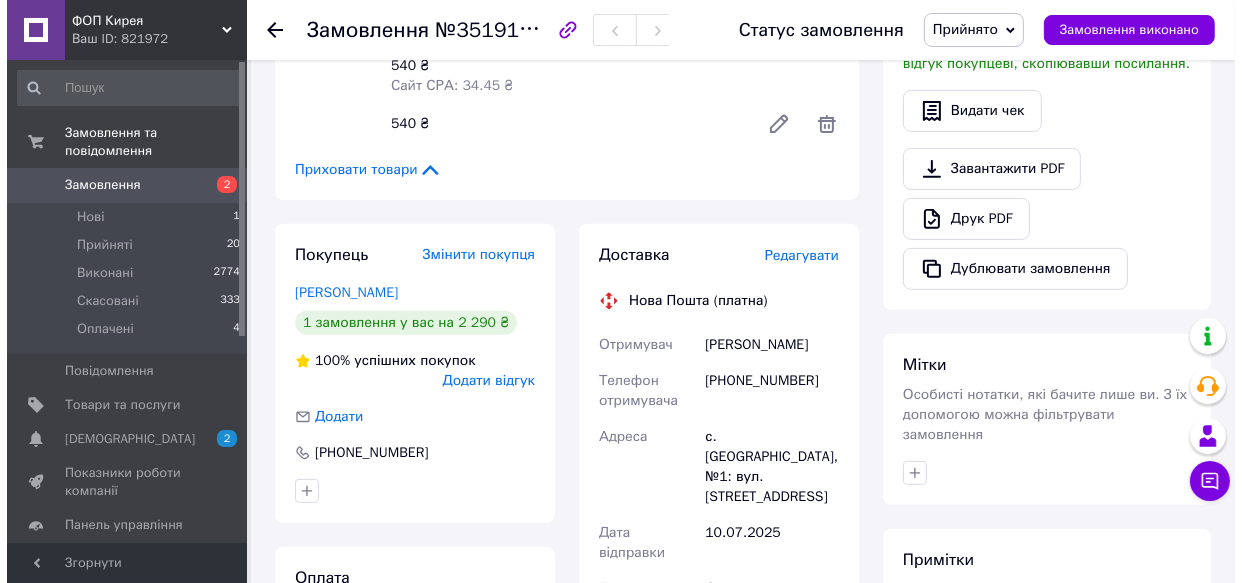scroll, scrollTop: 636, scrollLeft: 0, axis: vertical 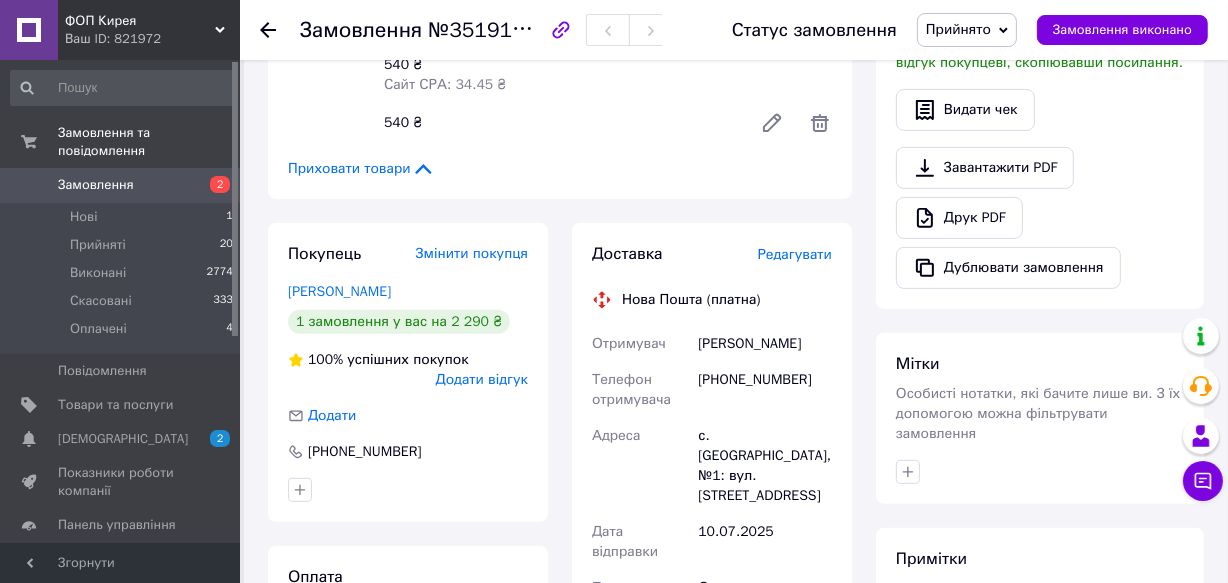 click on "Редагувати" at bounding box center [795, 254] 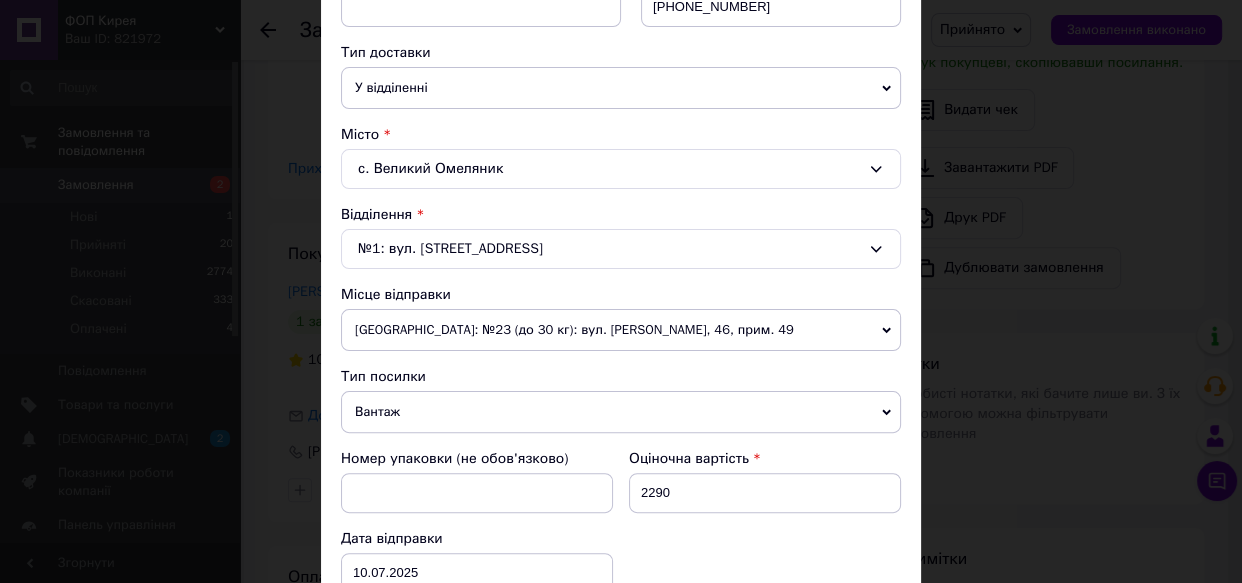 scroll, scrollTop: 454, scrollLeft: 0, axis: vertical 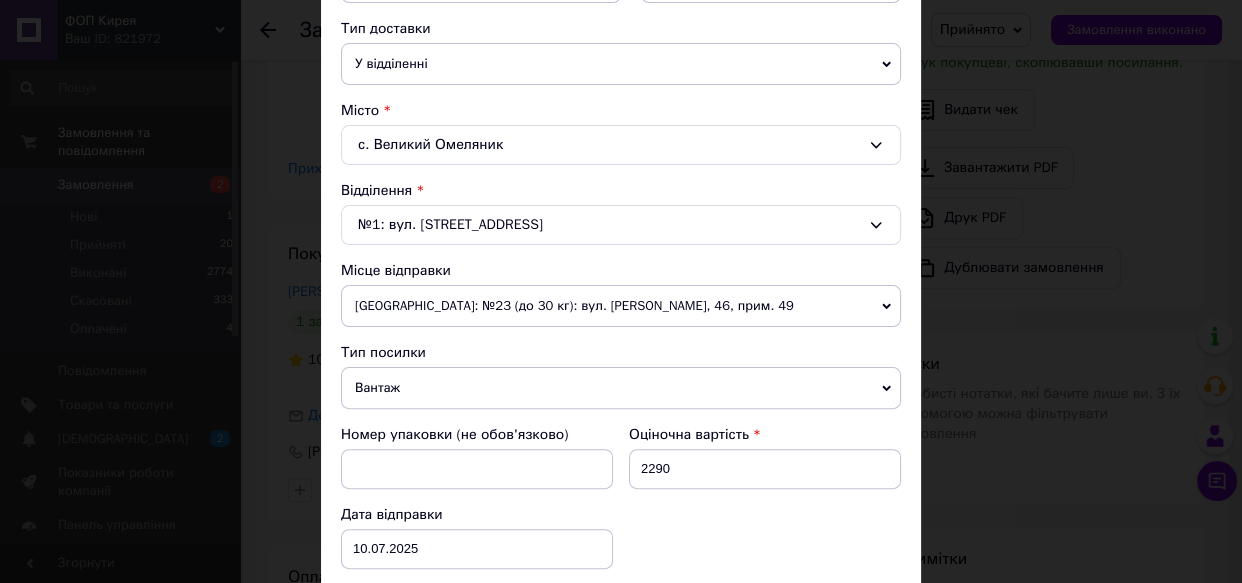 click on "[GEOGRAPHIC_DATA]: №23 (до 30 кг): вул. [PERSON_NAME], 46, прим. 49" at bounding box center [621, 306] 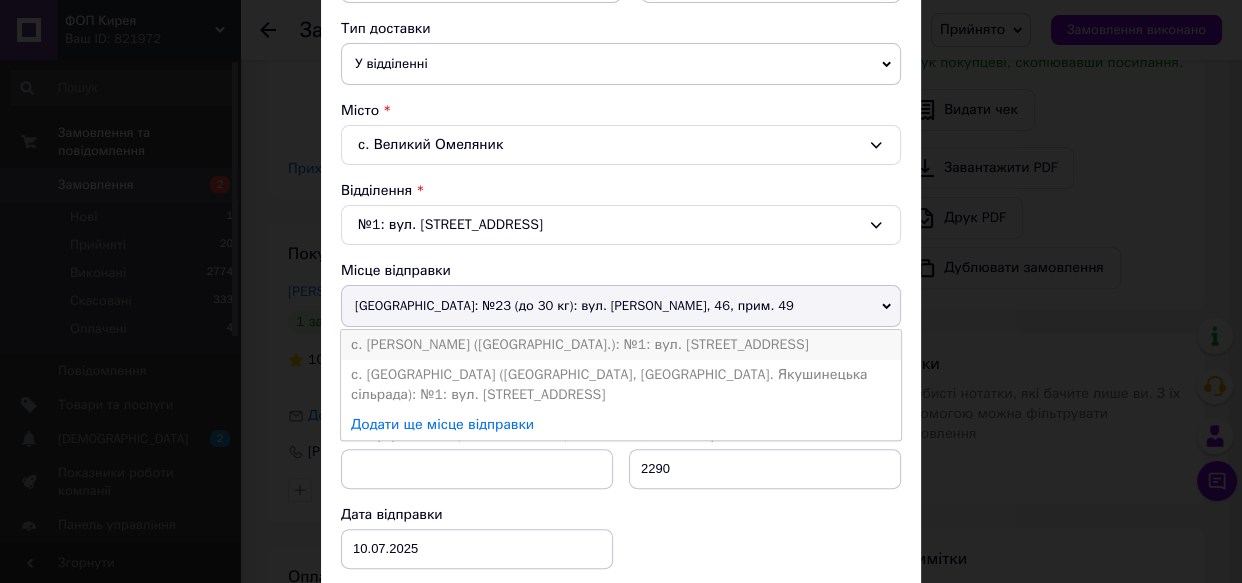 click on "с. [PERSON_NAME] ([GEOGRAPHIC_DATA].): №1: вул. [STREET_ADDRESS]" at bounding box center [621, 345] 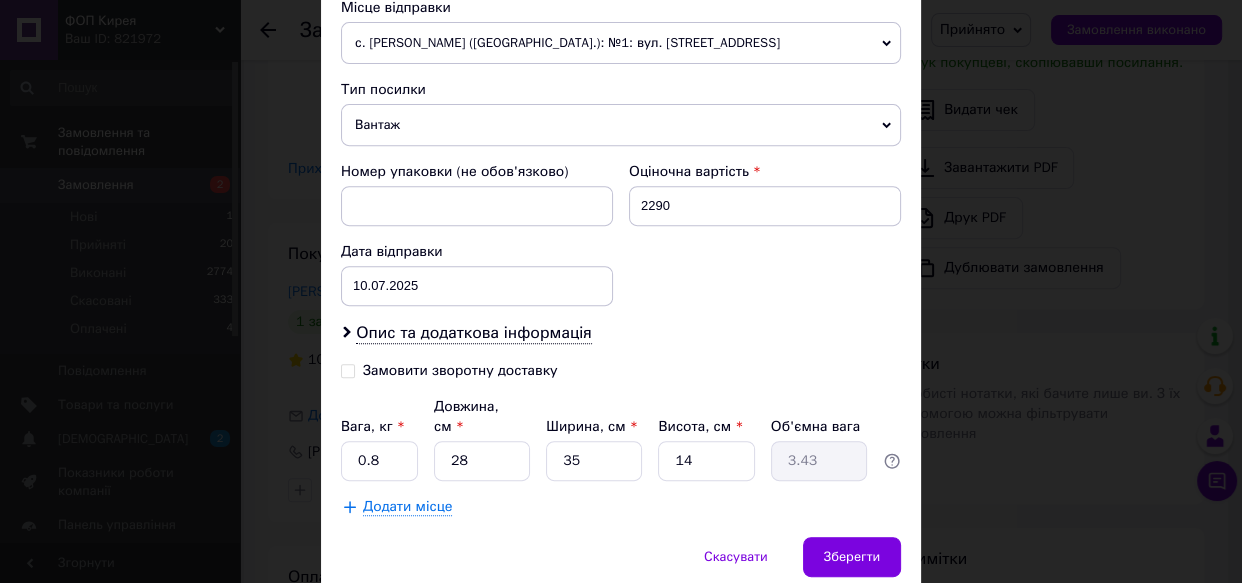 scroll, scrollTop: 778, scrollLeft: 0, axis: vertical 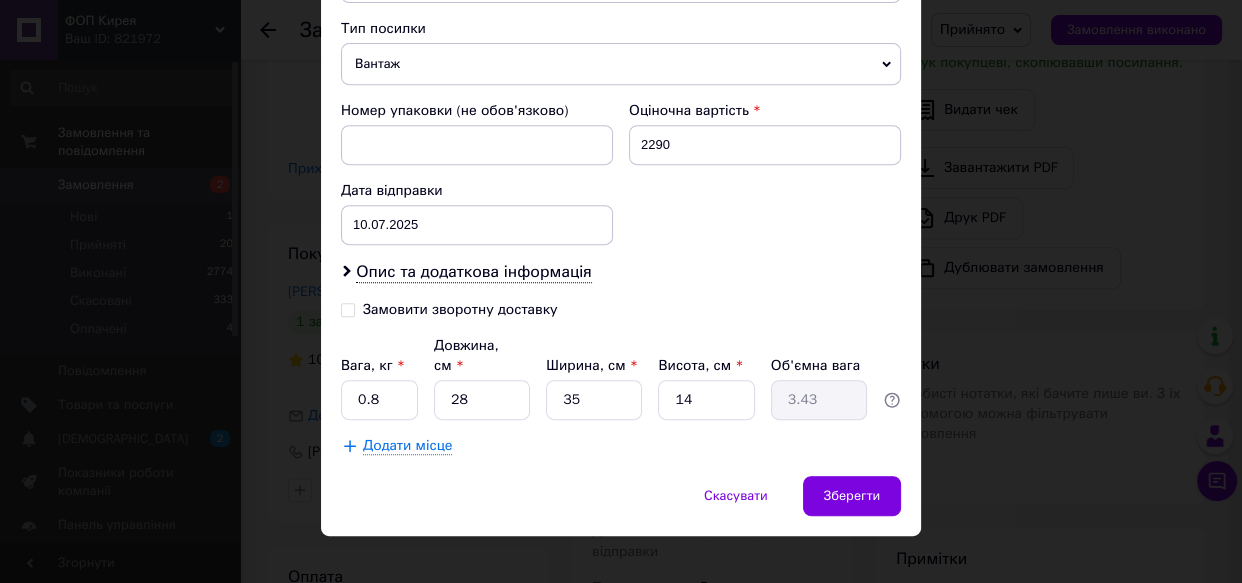 click on "Замовити зворотну доставку" at bounding box center (348, 308) 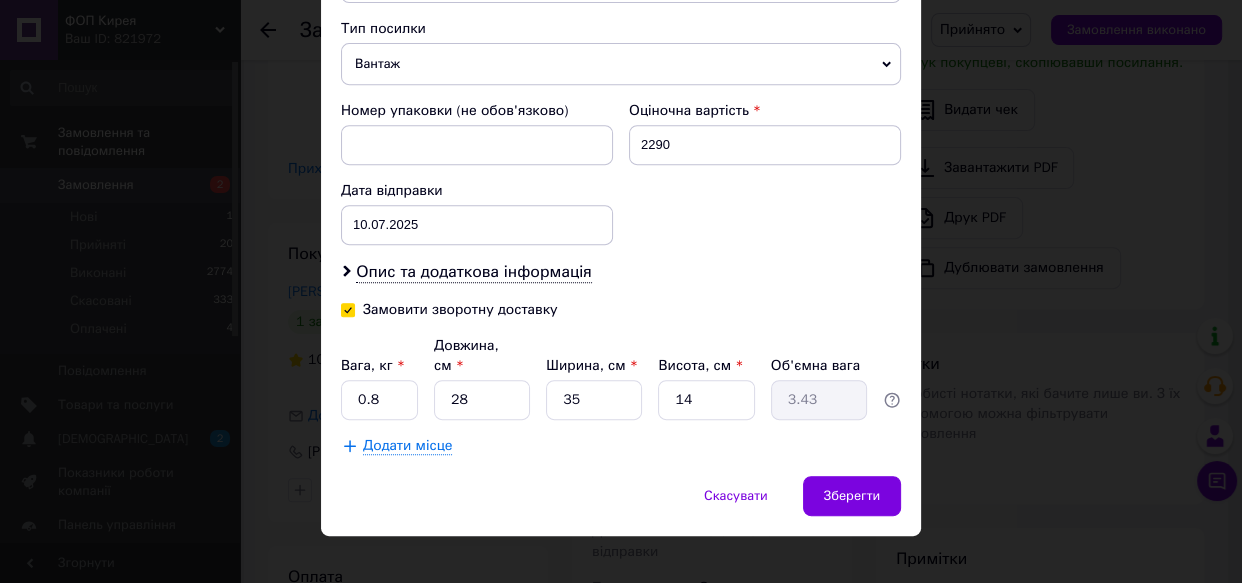 checkbox on "true" 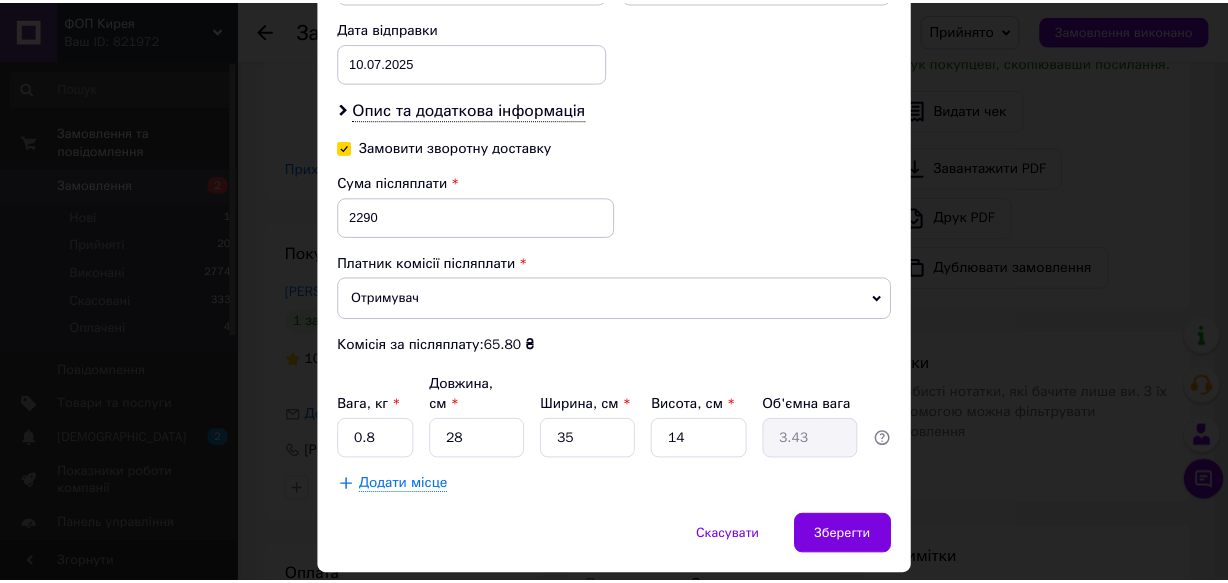 scroll, scrollTop: 960, scrollLeft: 0, axis: vertical 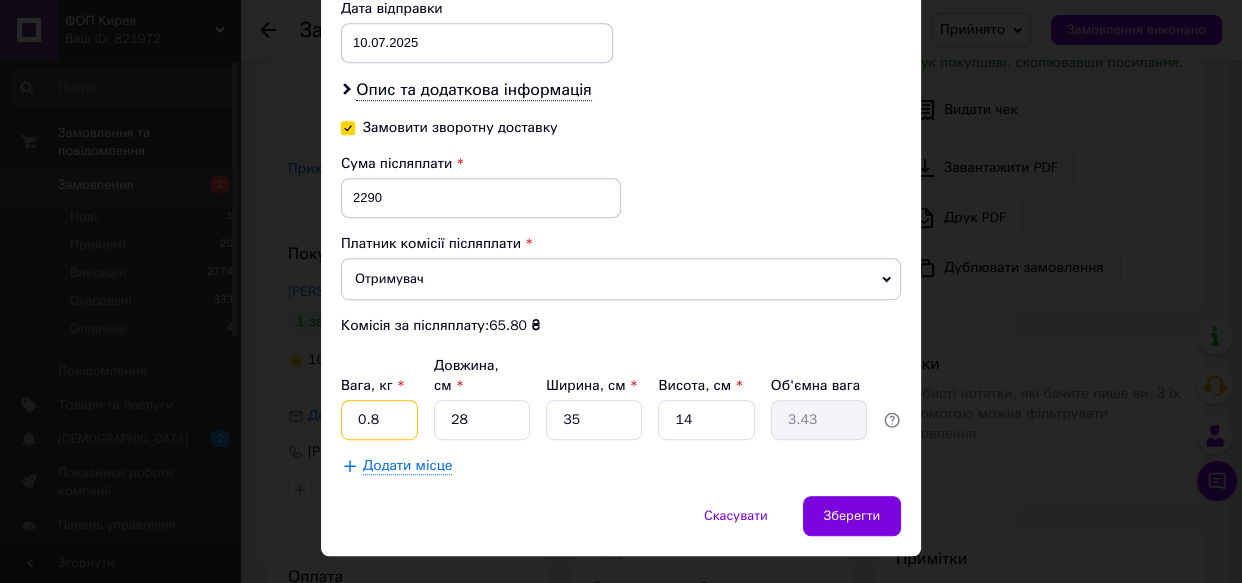 click on "0.8" at bounding box center (379, 420) 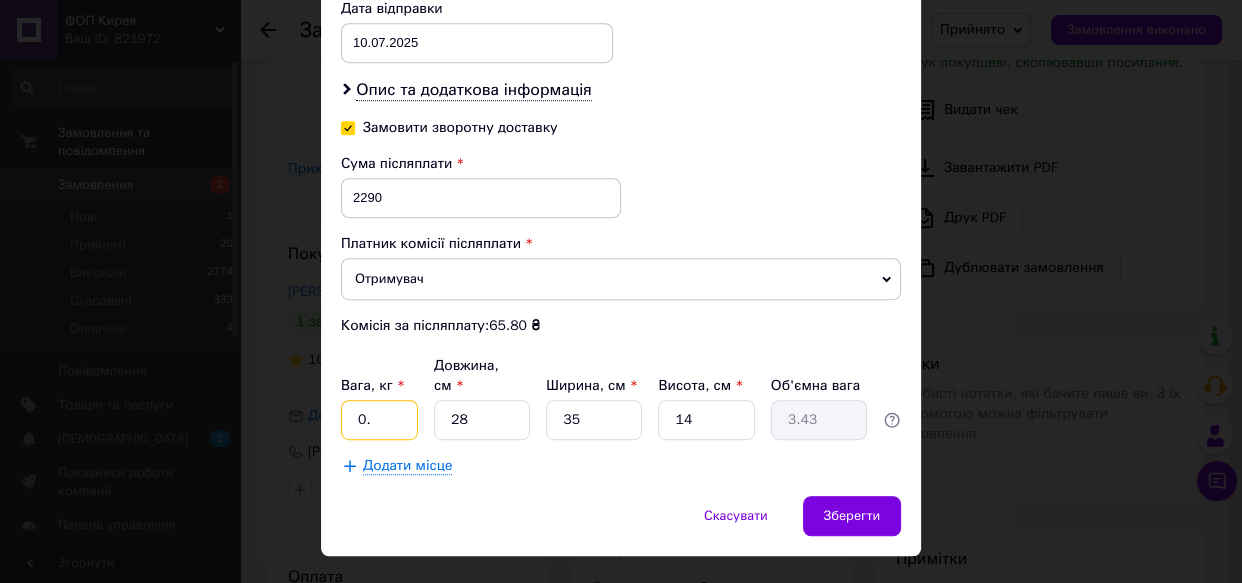 type on "0" 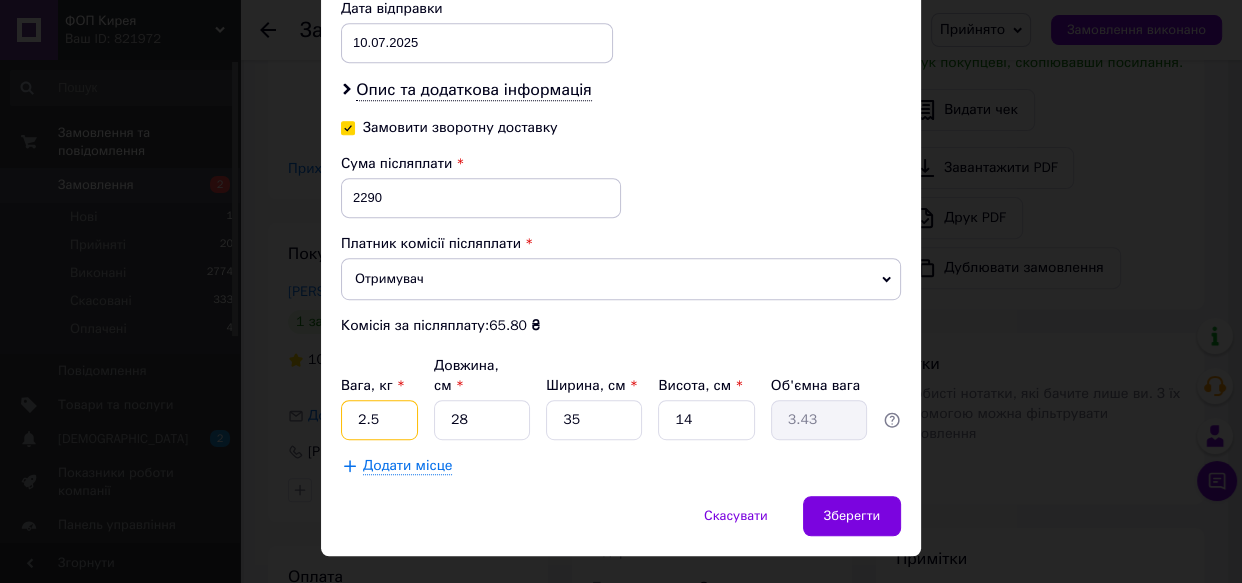 type on "2.5" 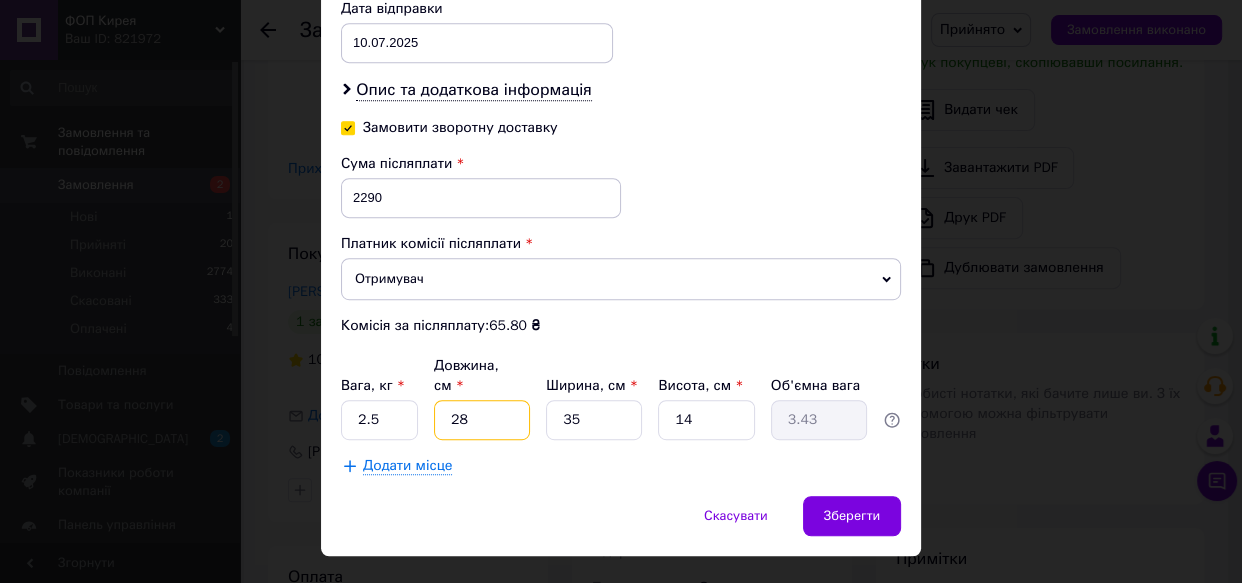 type on "2" 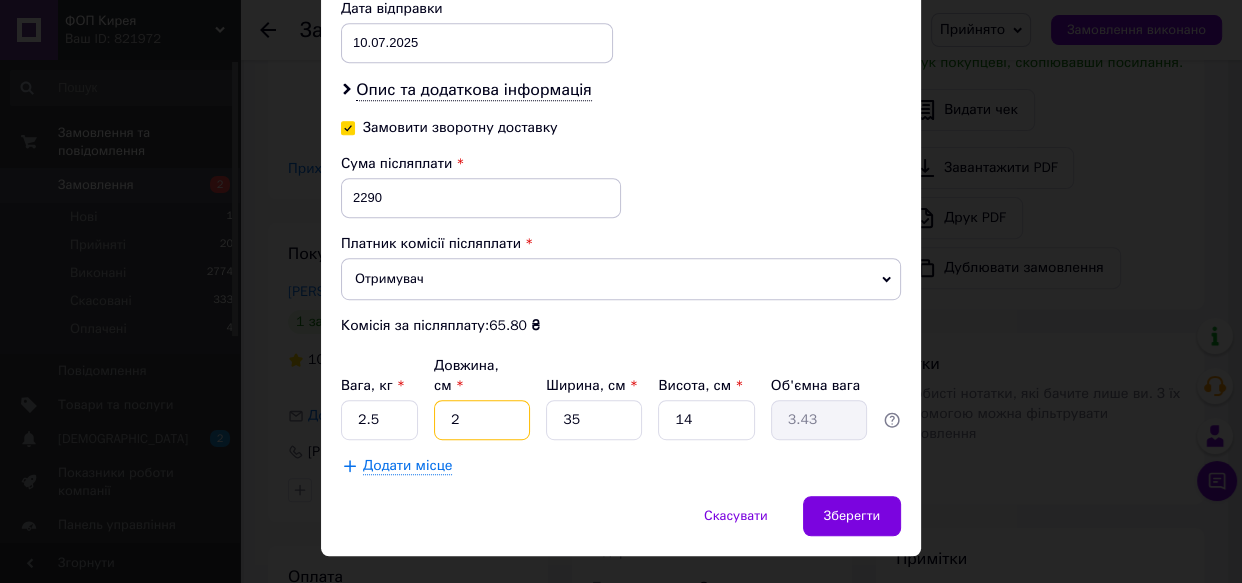 type on "0.25" 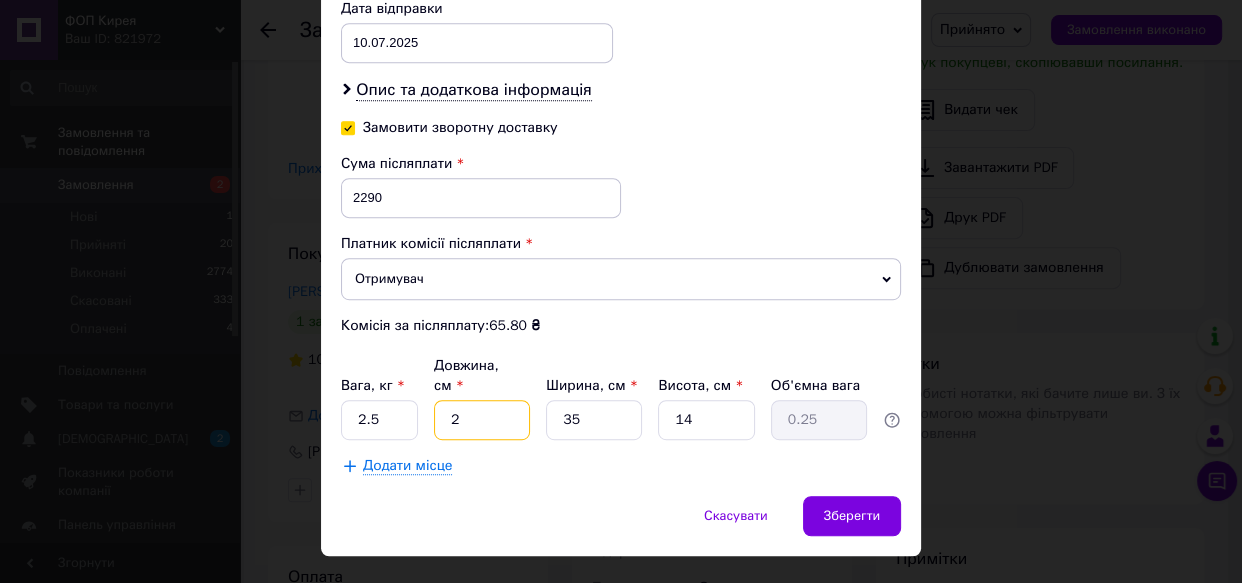 type on "28" 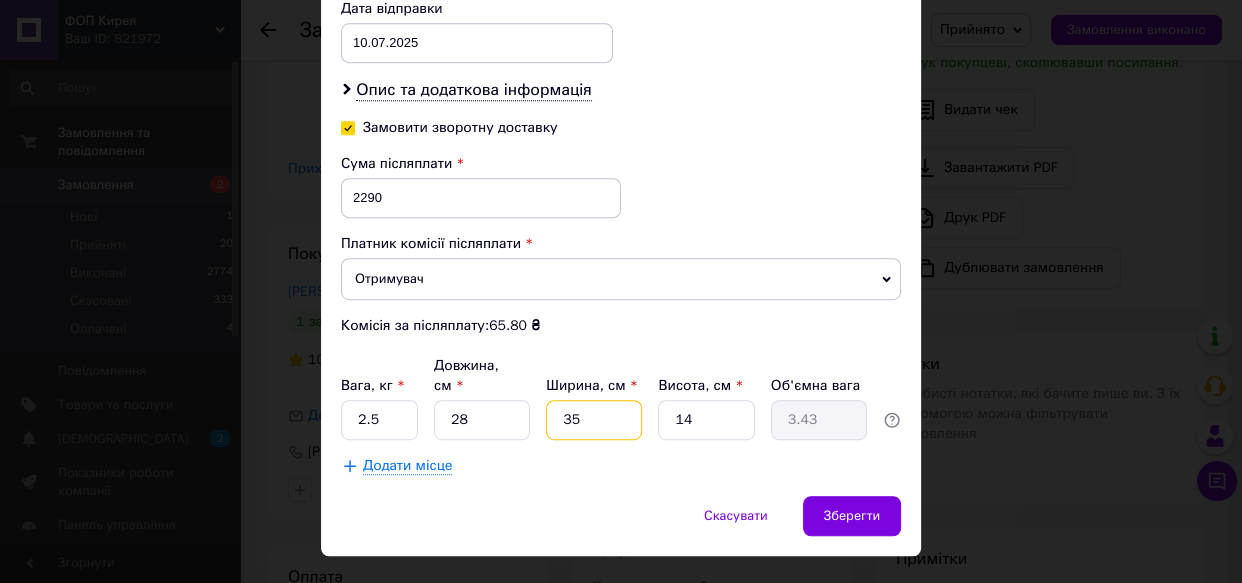 type on "3" 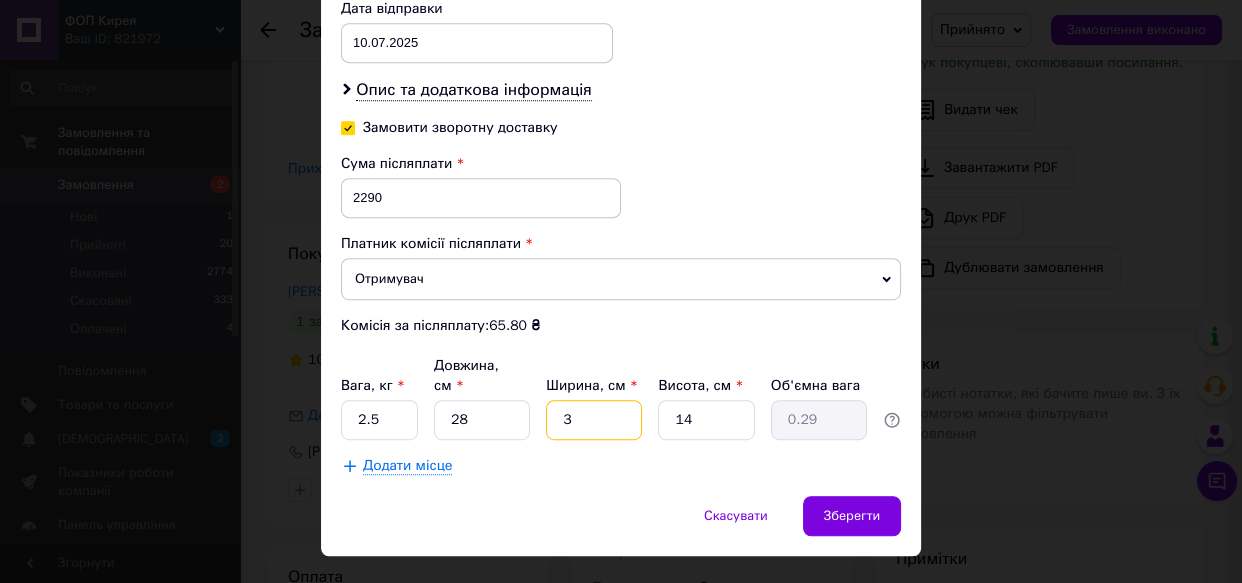 type on "35" 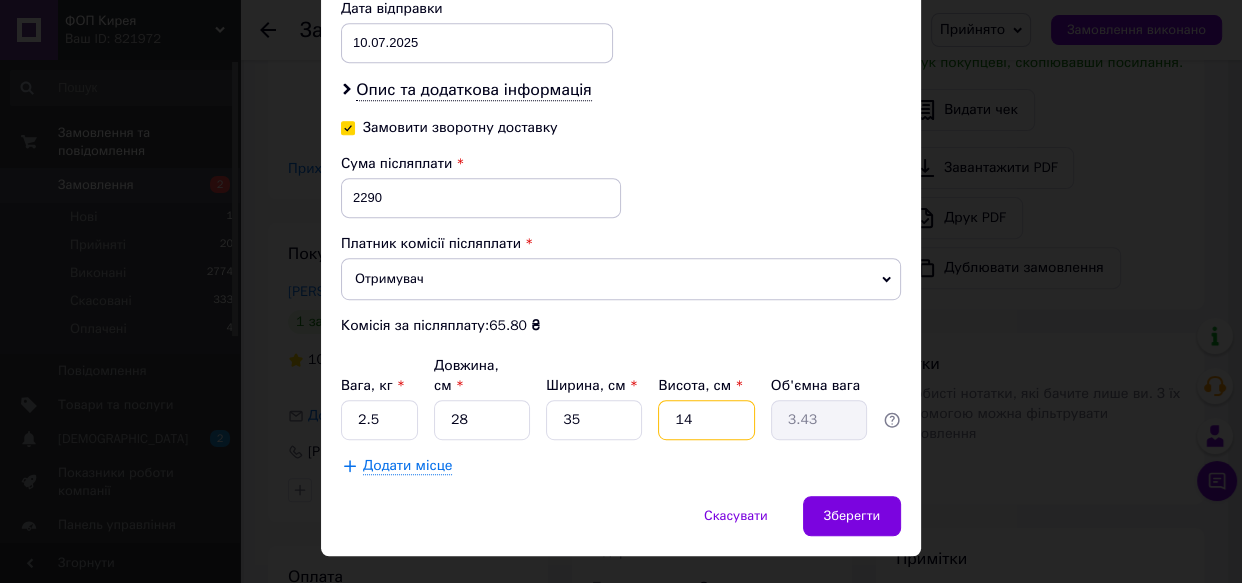 type on "1" 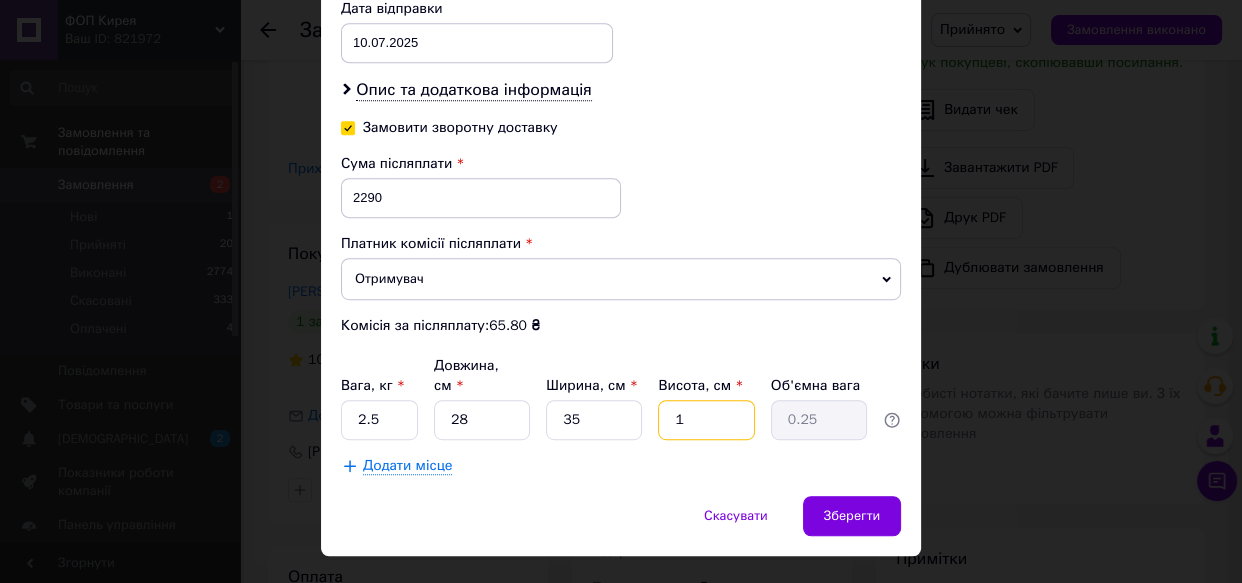 type on "10" 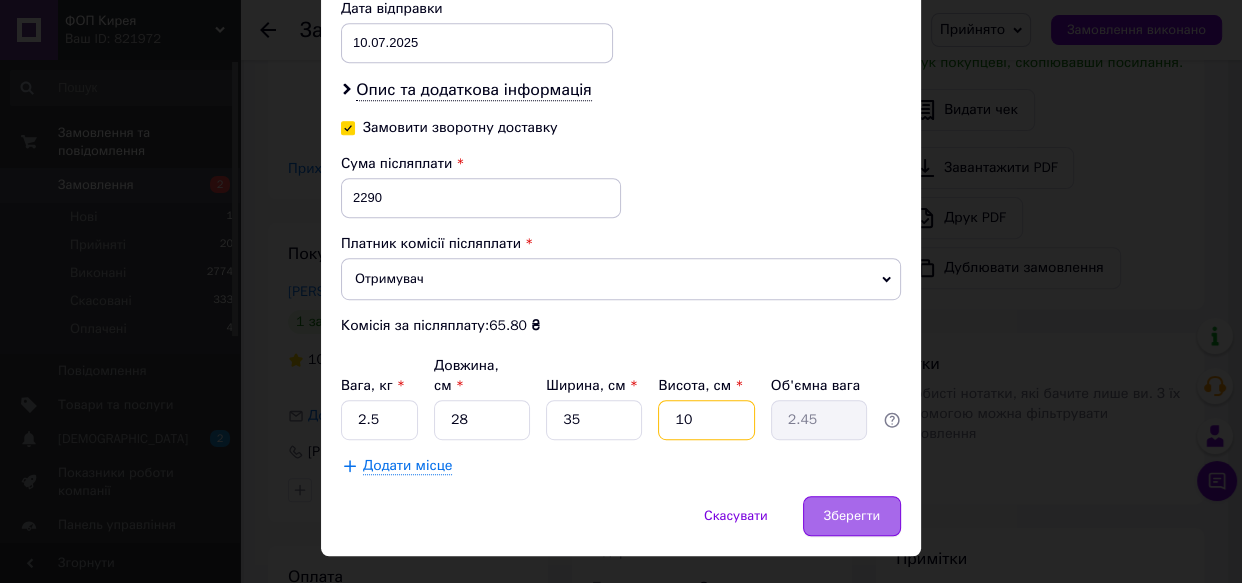 type on "10" 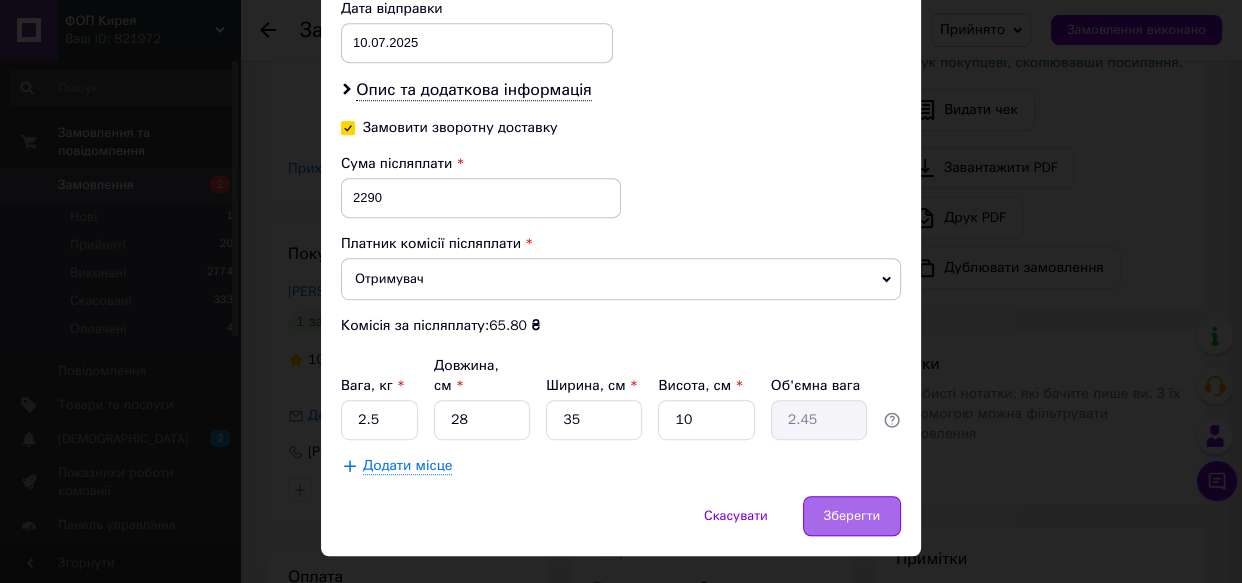 click on "Зберегти" at bounding box center [852, 516] 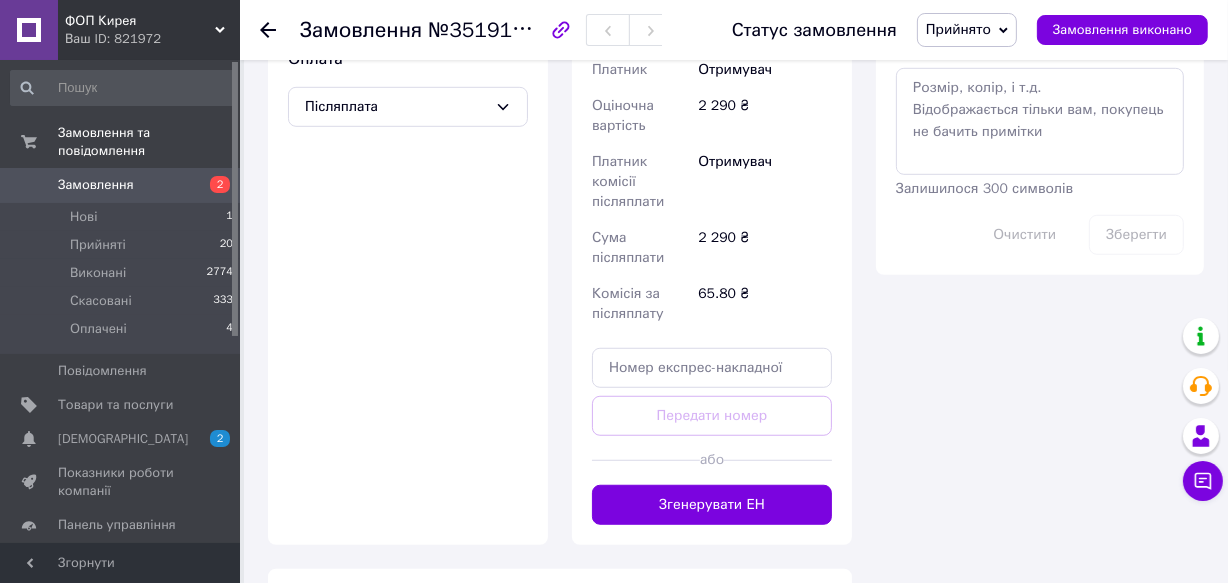 scroll, scrollTop: 1181, scrollLeft: 0, axis: vertical 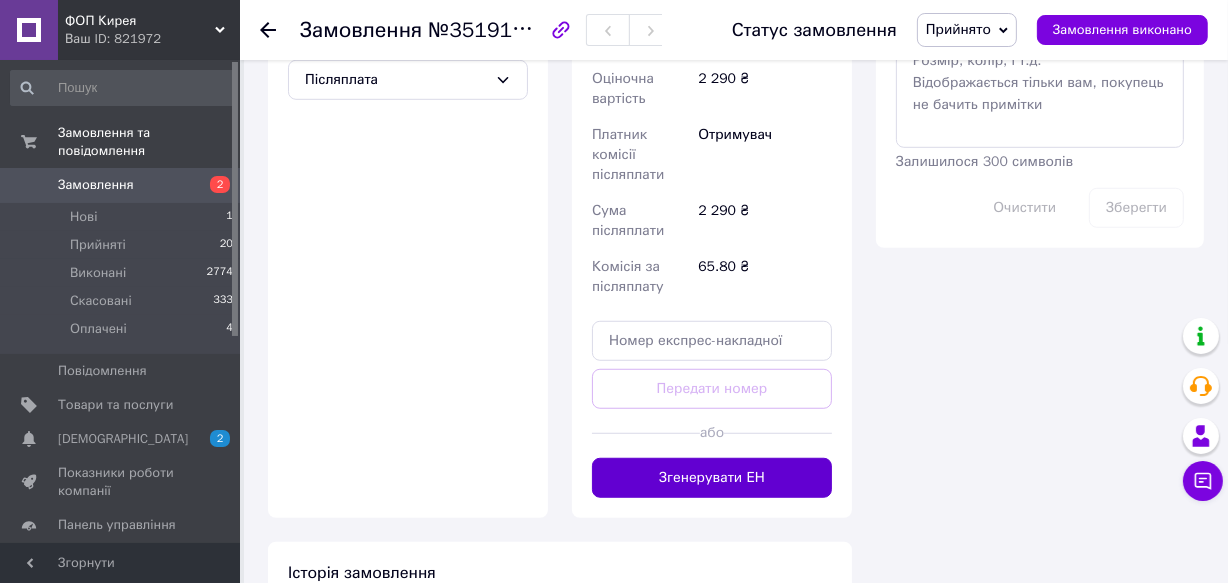 click on "Згенерувати ЕН" at bounding box center (712, 478) 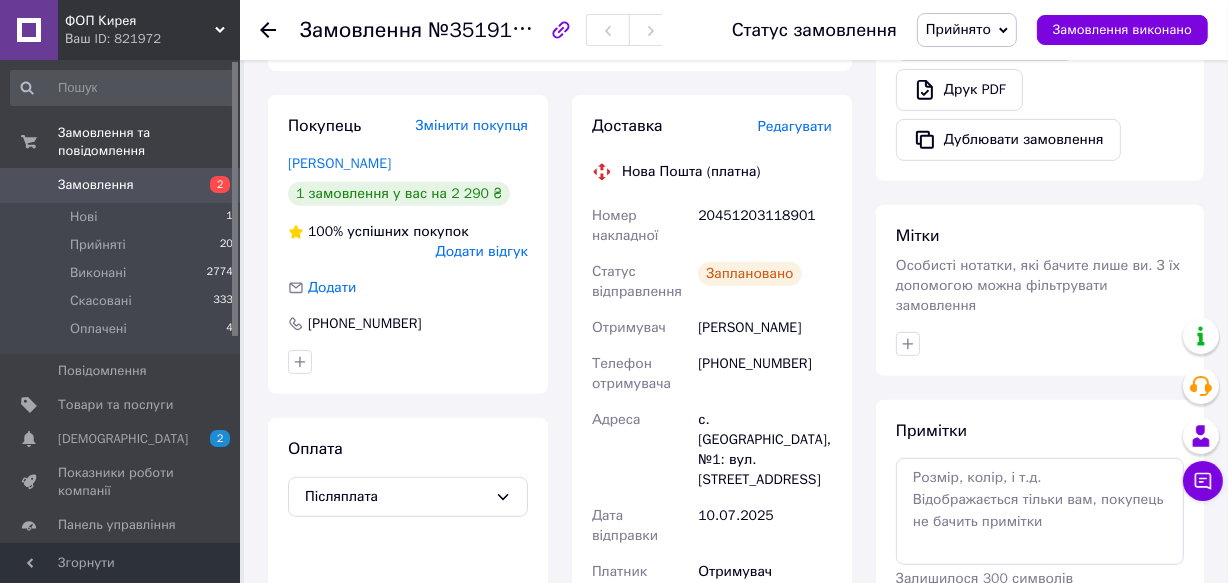 scroll, scrollTop: 727, scrollLeft: 0, axis: vertical 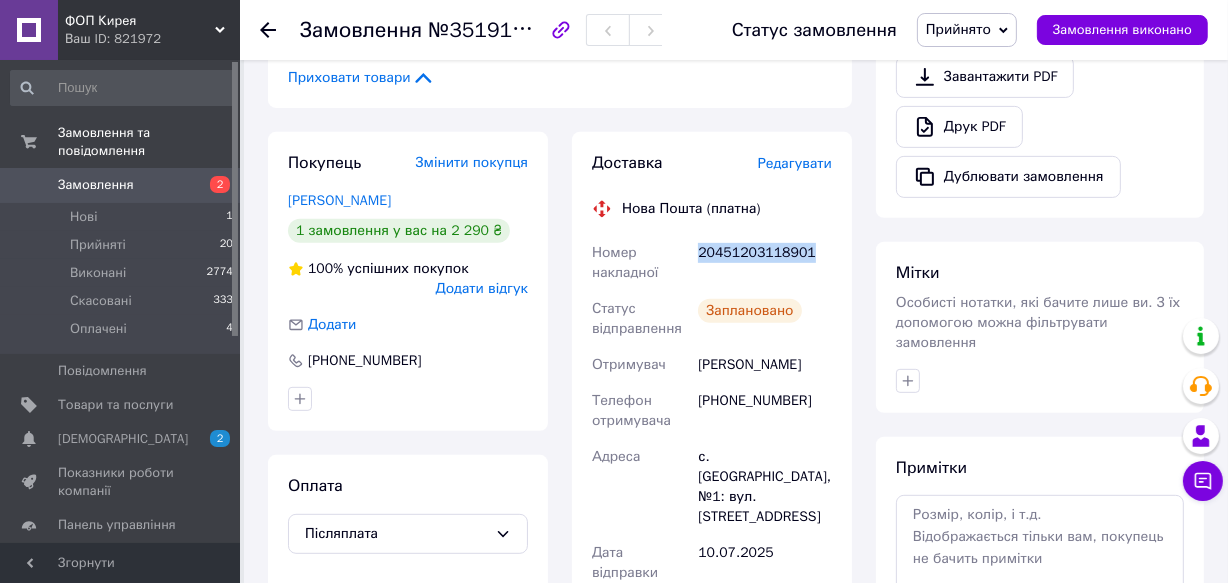drag, startPoint x: 697, startPoint y: 253, endPoint x: 808, endPoint y: 253, distance: 111 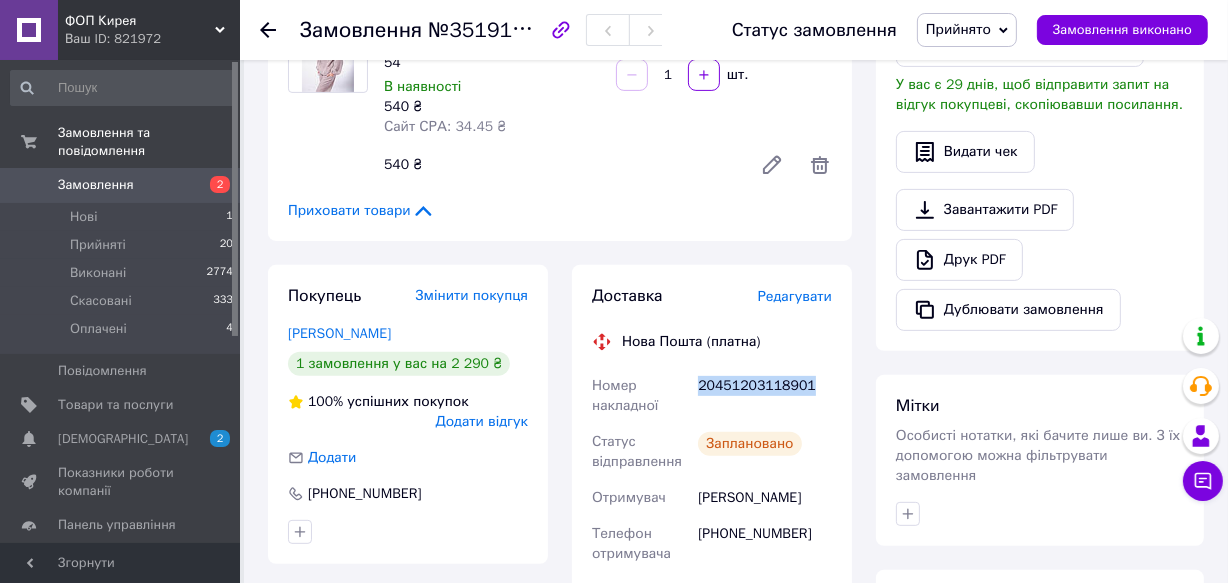 scroll, scrollTop: 636, scrollLeft: 0, axis: vertical 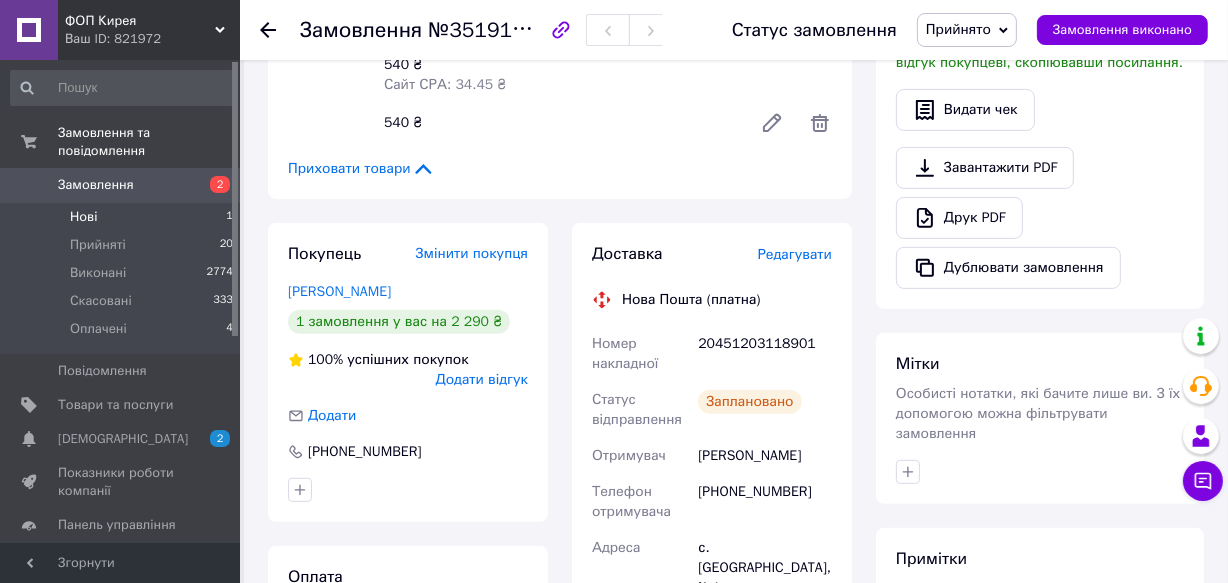 click on "Нові 1" at bounding box center (122, 217) 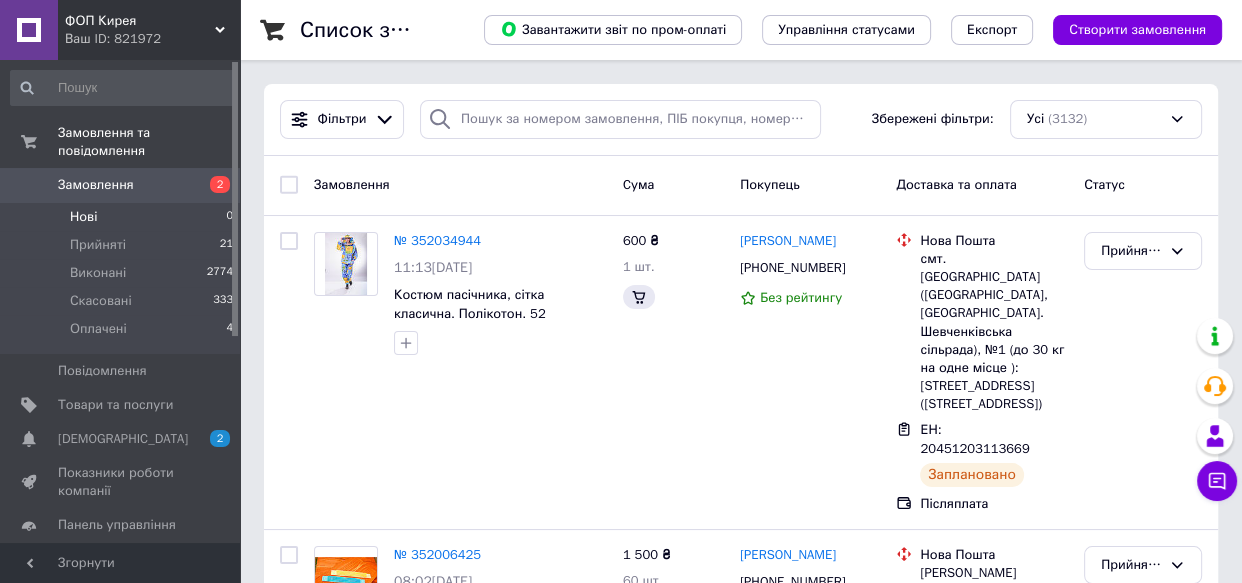 click on "Нові" at bounding box center (83, 217) 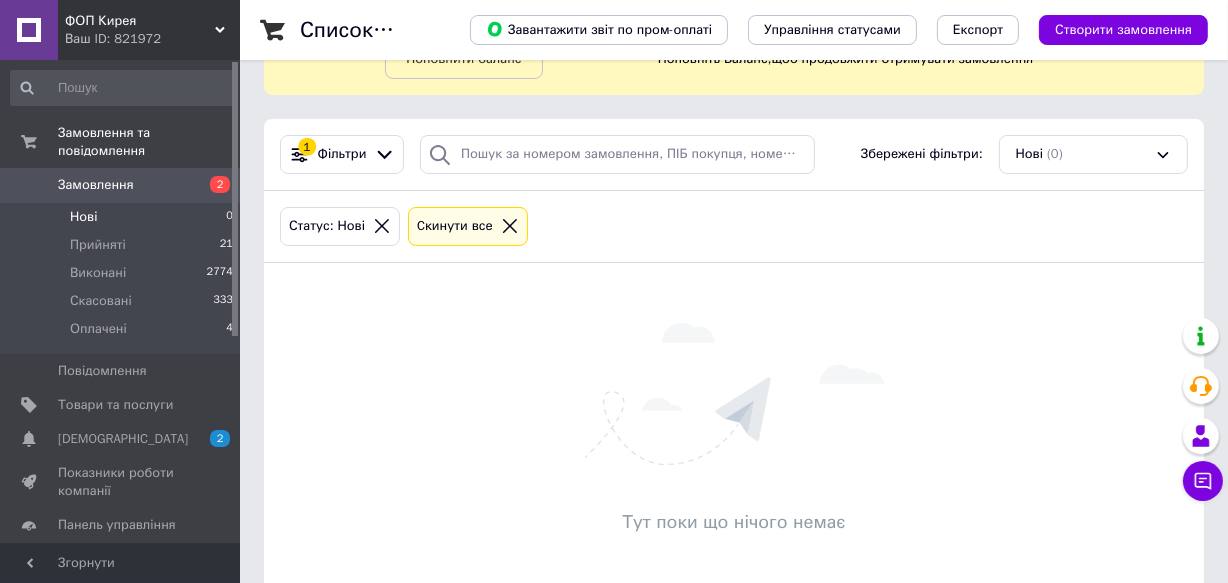 scroll, scrollTop: 166, scrollLeft: 0, axis: vertical 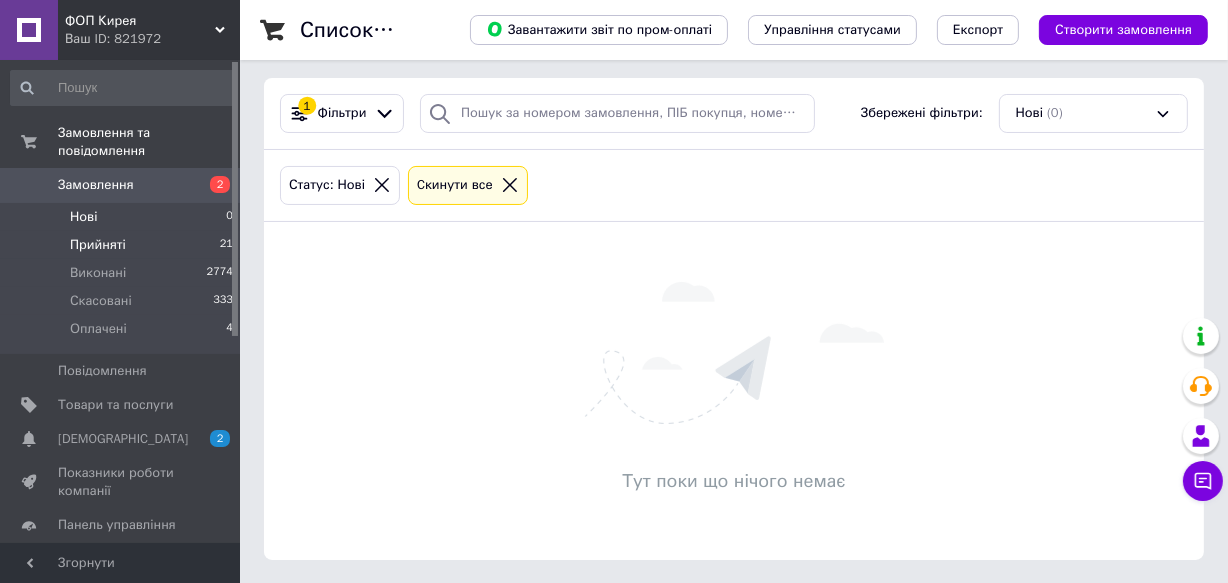 click on "Прийняті" at bounding box center [98, 245] 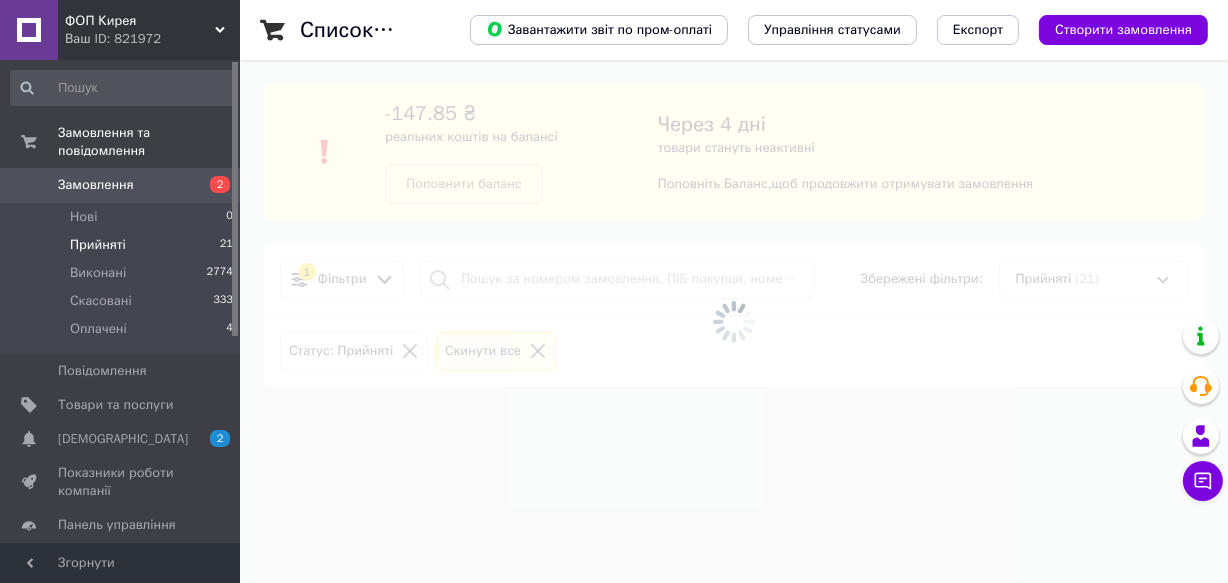scroll, scrollTop: 0, scrollLeft: 0, axis: both 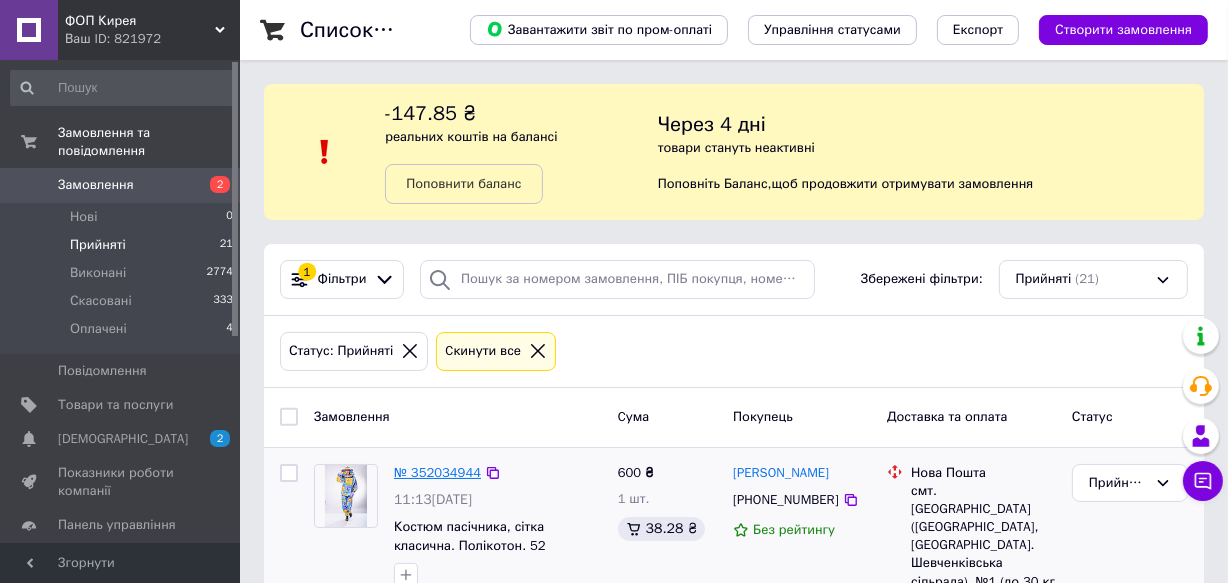 click on "№ 352034944" at bounding box center (437, 472) 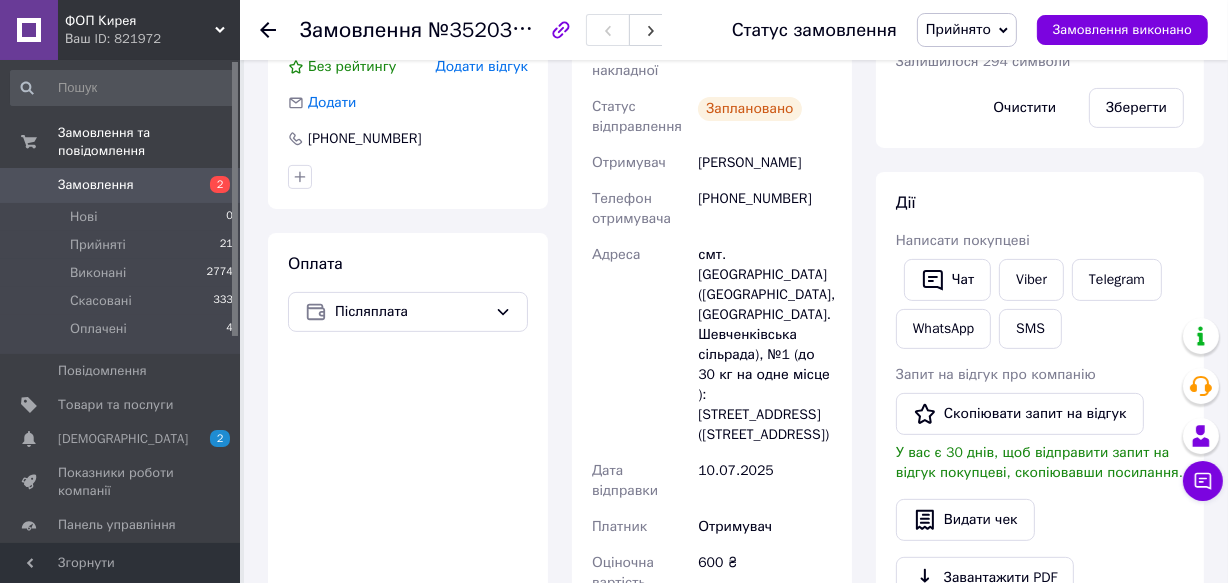 scroll, scrollTop: 545, scrollLeft: 0, axis: vertical 